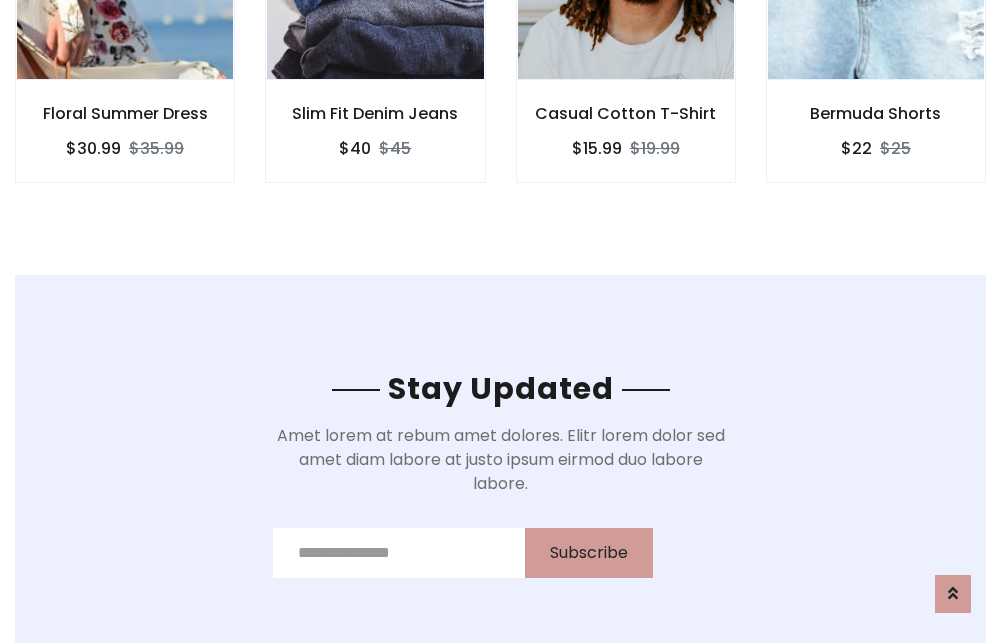 scroll, scrollTop: 3012, scrollLeft: 0, axis: vertical 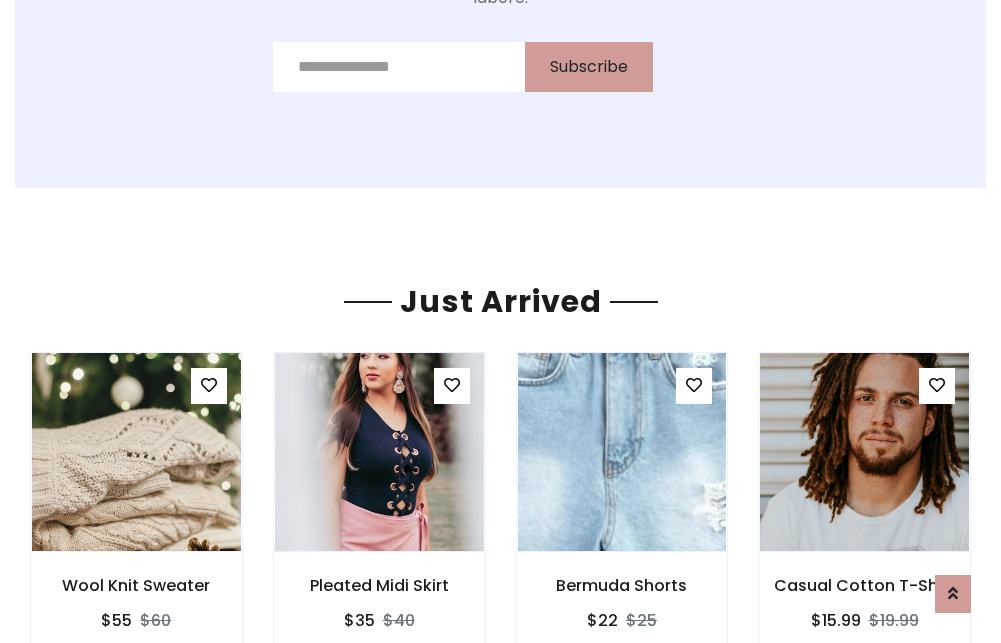 click on "Casual Cotton T-Shirt
$15.99
$19.99" at bounding box center (626, -441) 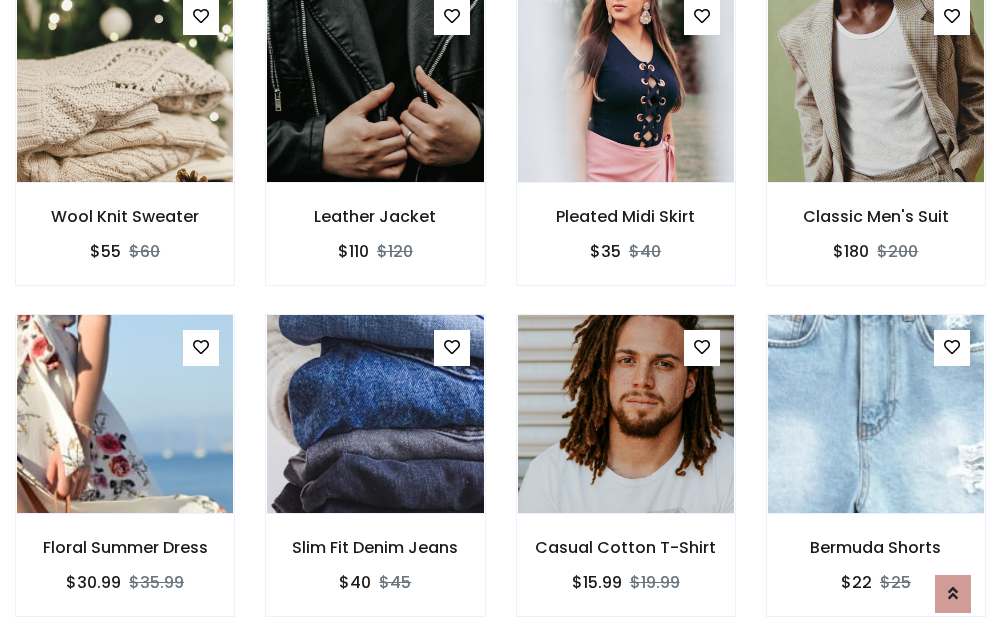scroll, scrollTop: 2090, scrollLeft: 0, axis: vertical 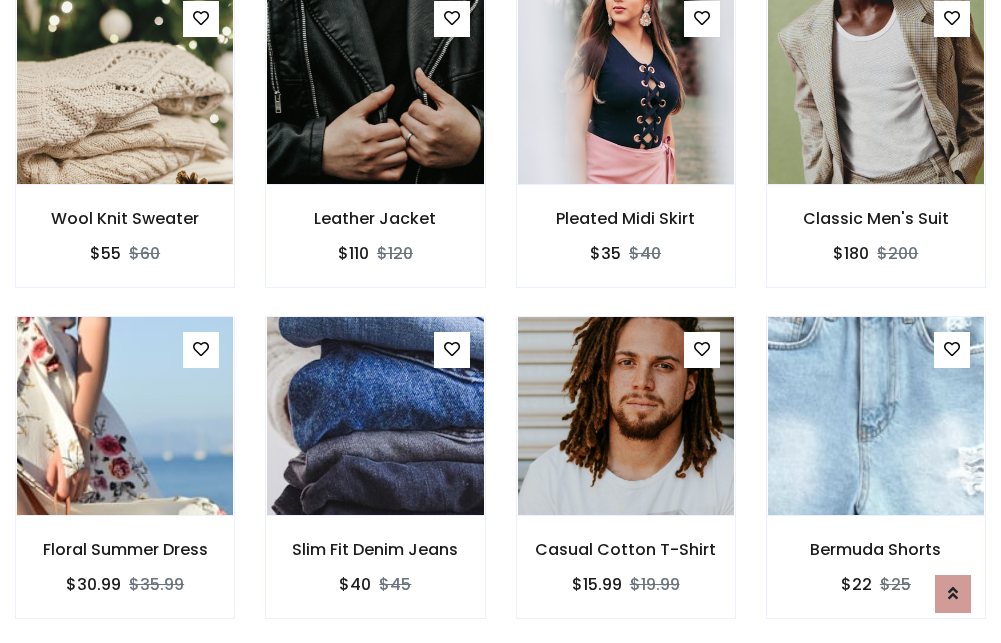 click on "Casual Cotton T-Shirt
$15.99
$19.99" at bounding box center [626, 481] 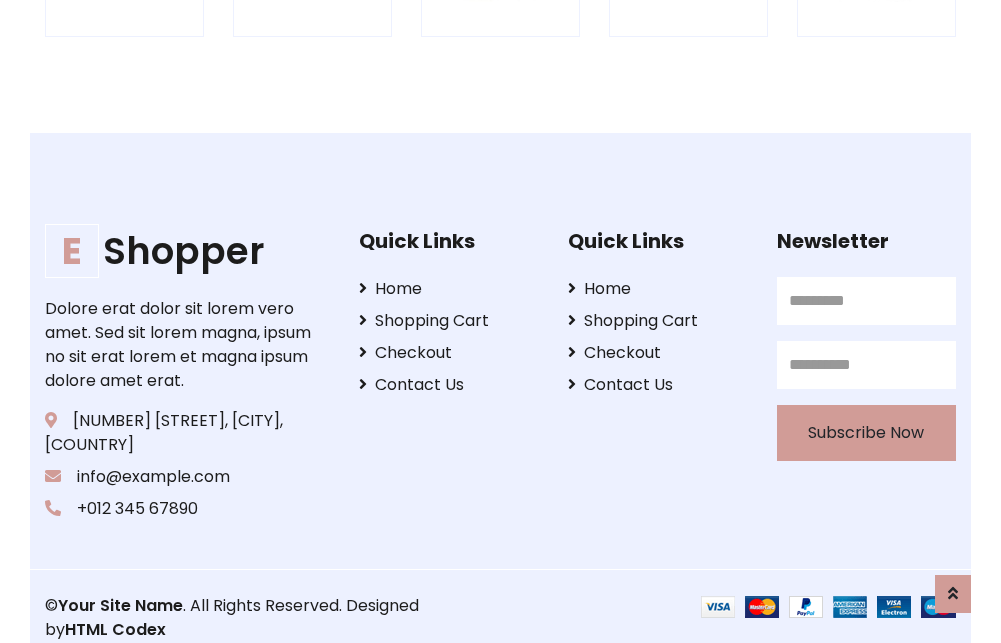 scroll, scrollTop: 3807, scrollLeft: 0, axis: vertical 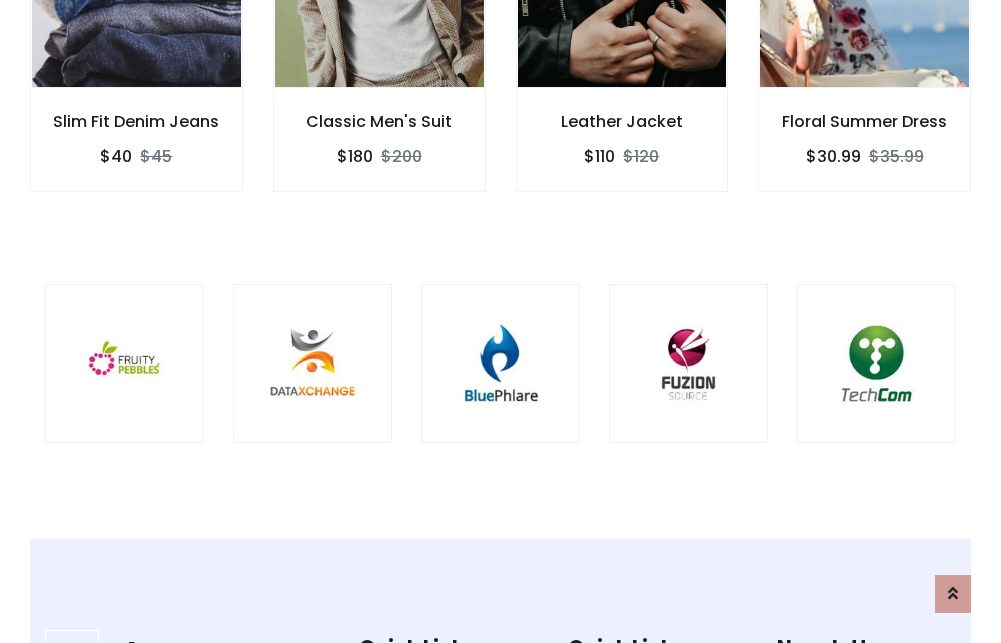 click at bounding box center (500, 363) 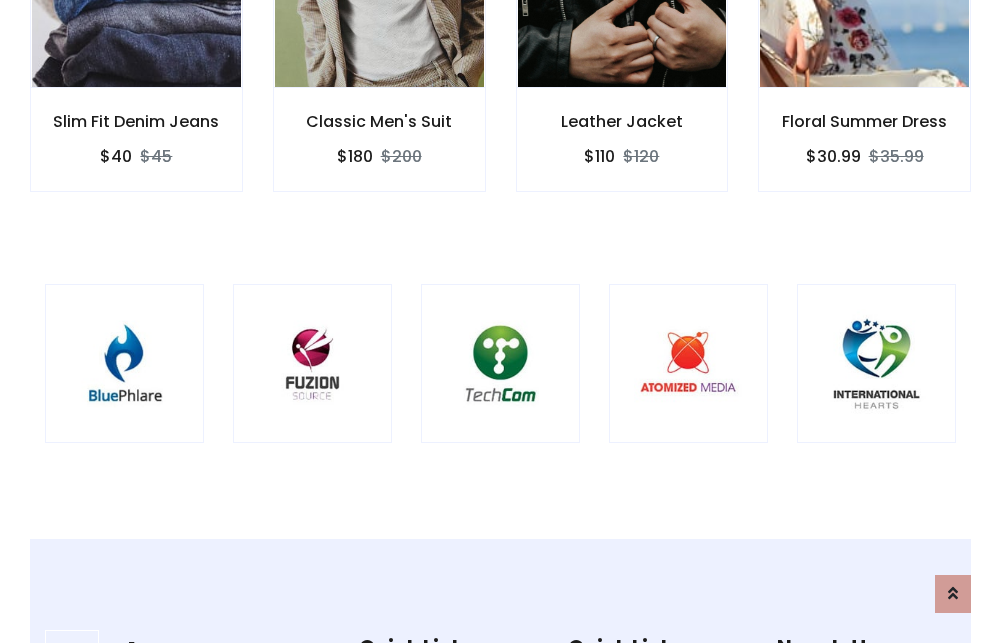 click at bounding box center (500, 363) 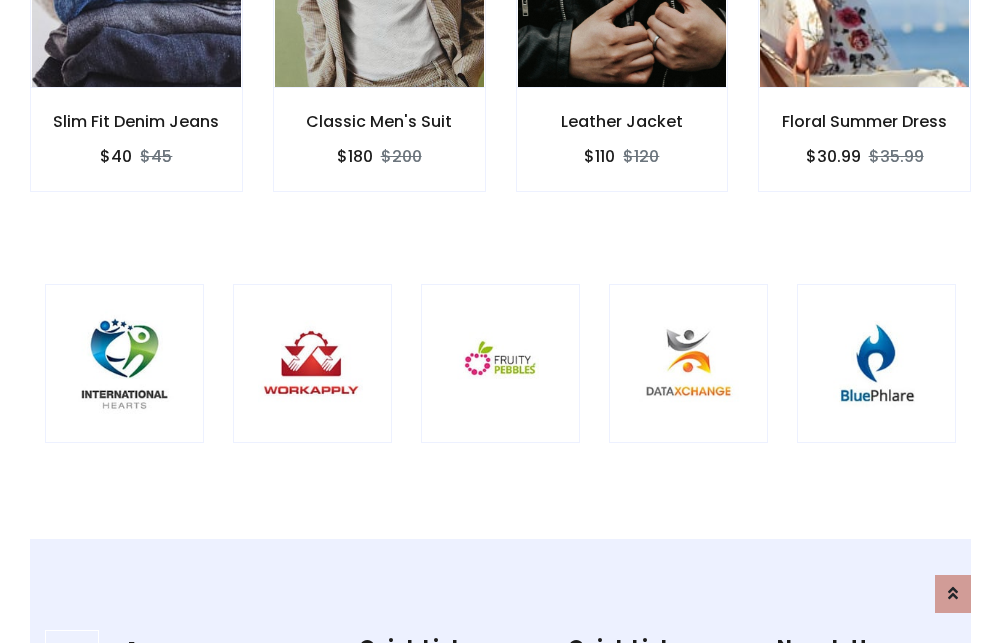 scroll, scrollTop: 0, scrollLeft: 0, axis: both 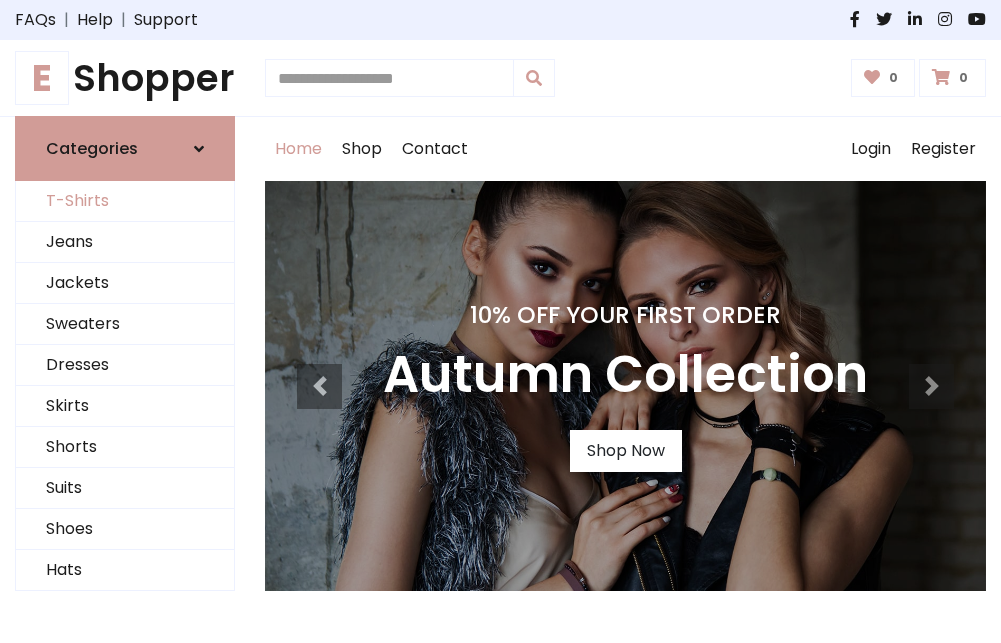click on "T-Shirts" at bounding box center (125, 201) 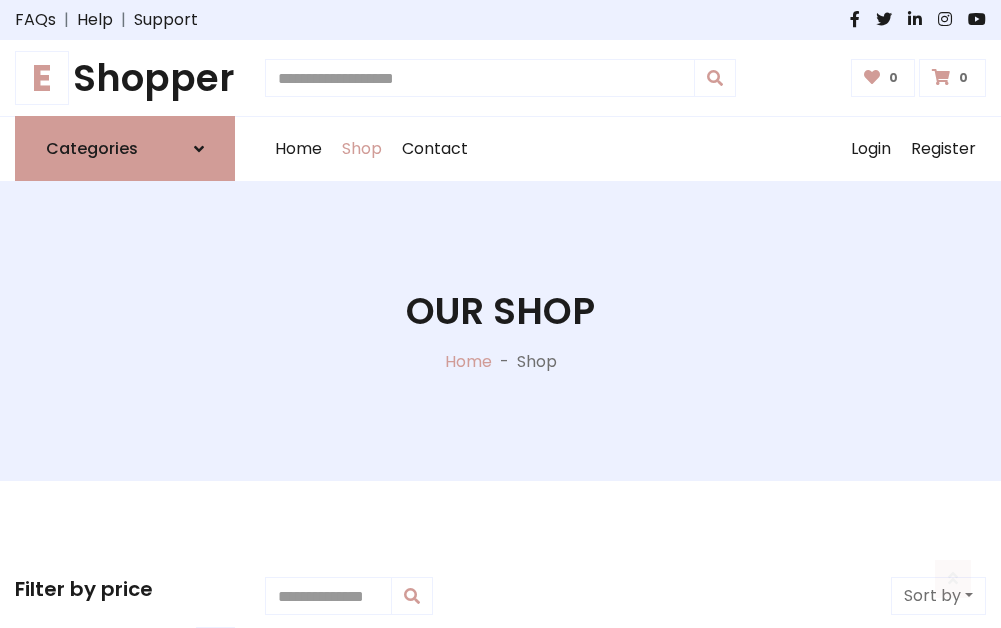 scroll, scrollTop: 802, scrollLeft: 0, axis: vertical 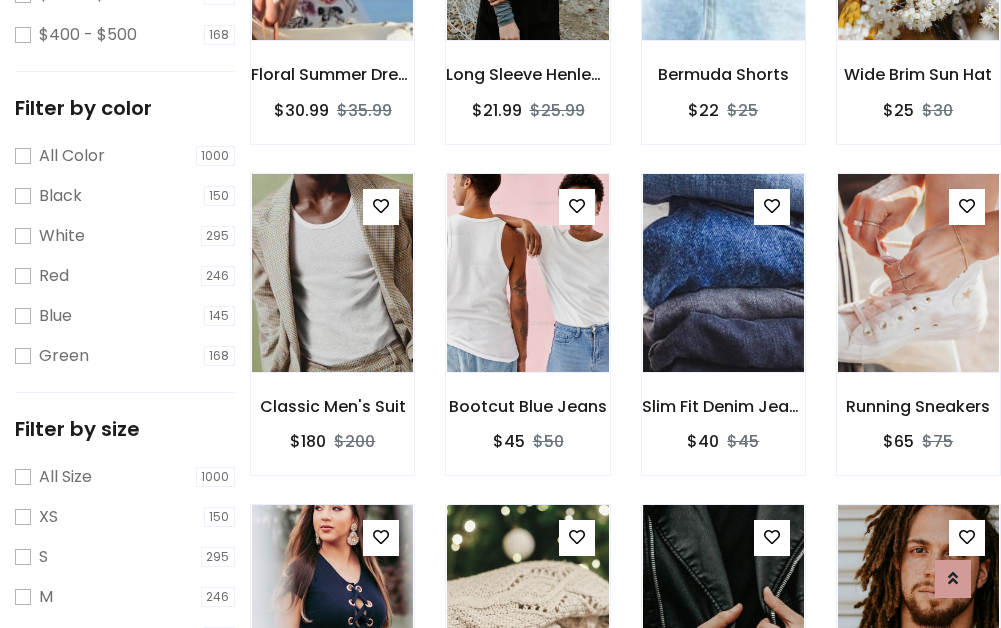 click at bounding box center (723, -59) 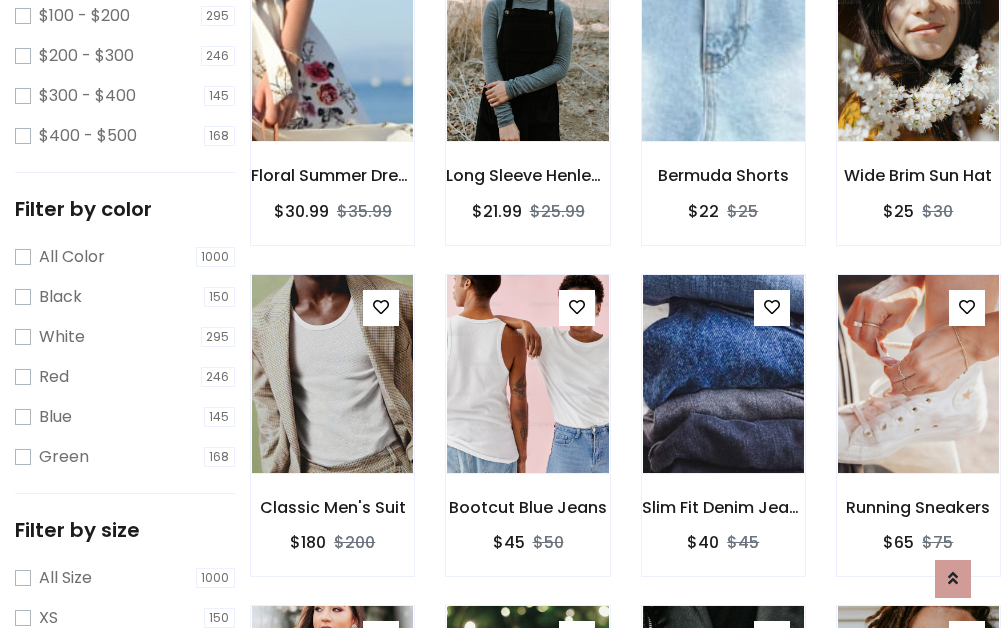 scroll, scrollTop: 101, scrollLeft: 0, axis: vertical 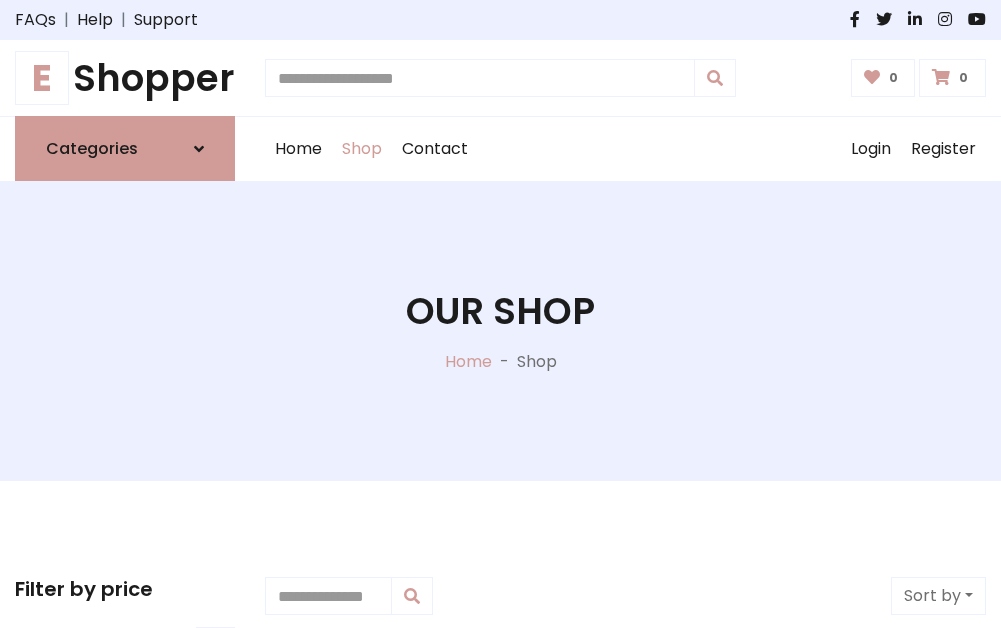 click on "E Shopper" at bounding box center [125, 78] 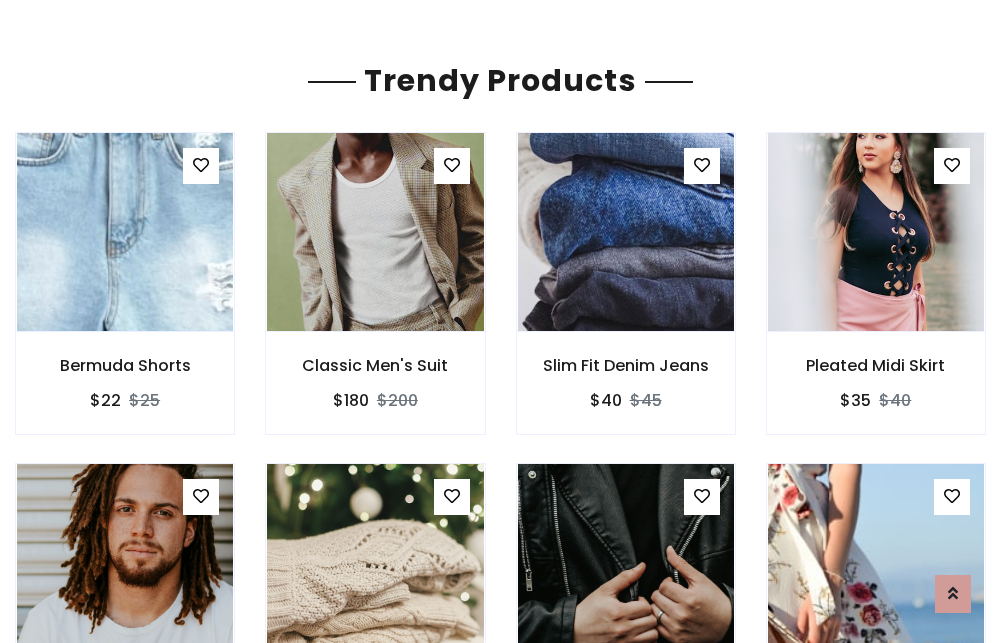 scroll, scrollTop: 118, scrollLeft: 0, axis: vertical 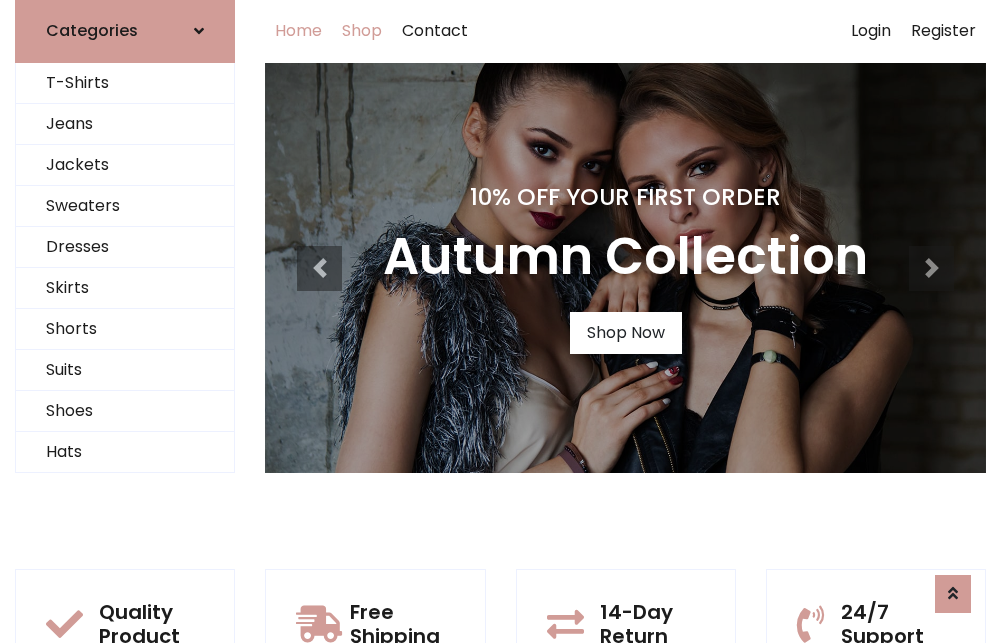 click on "Shop" at bounding box center (362, 31) 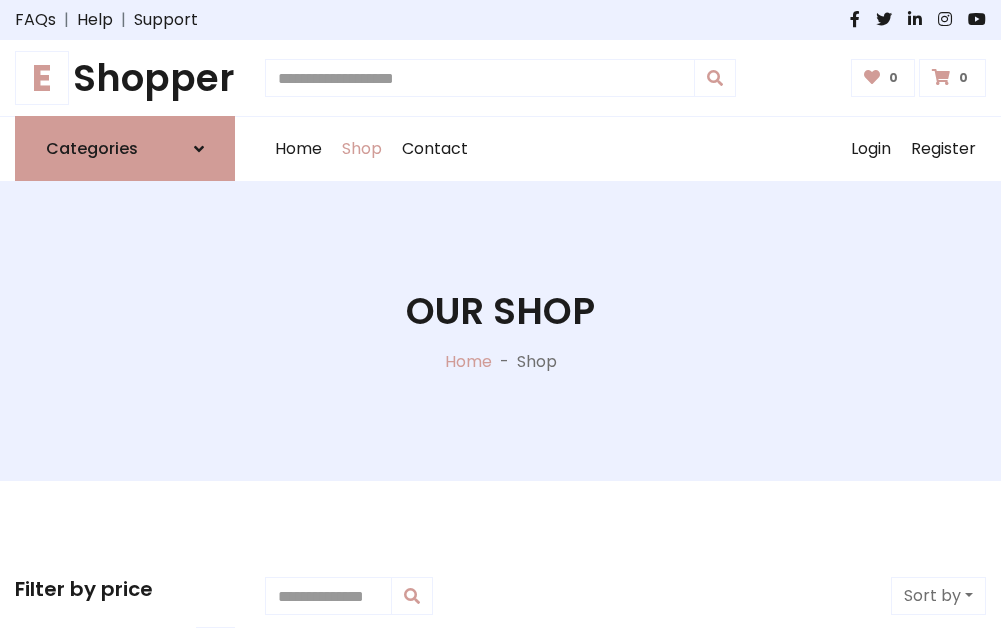 scroll, scrollTop: 0, scrollLeft: 0, axis: both 